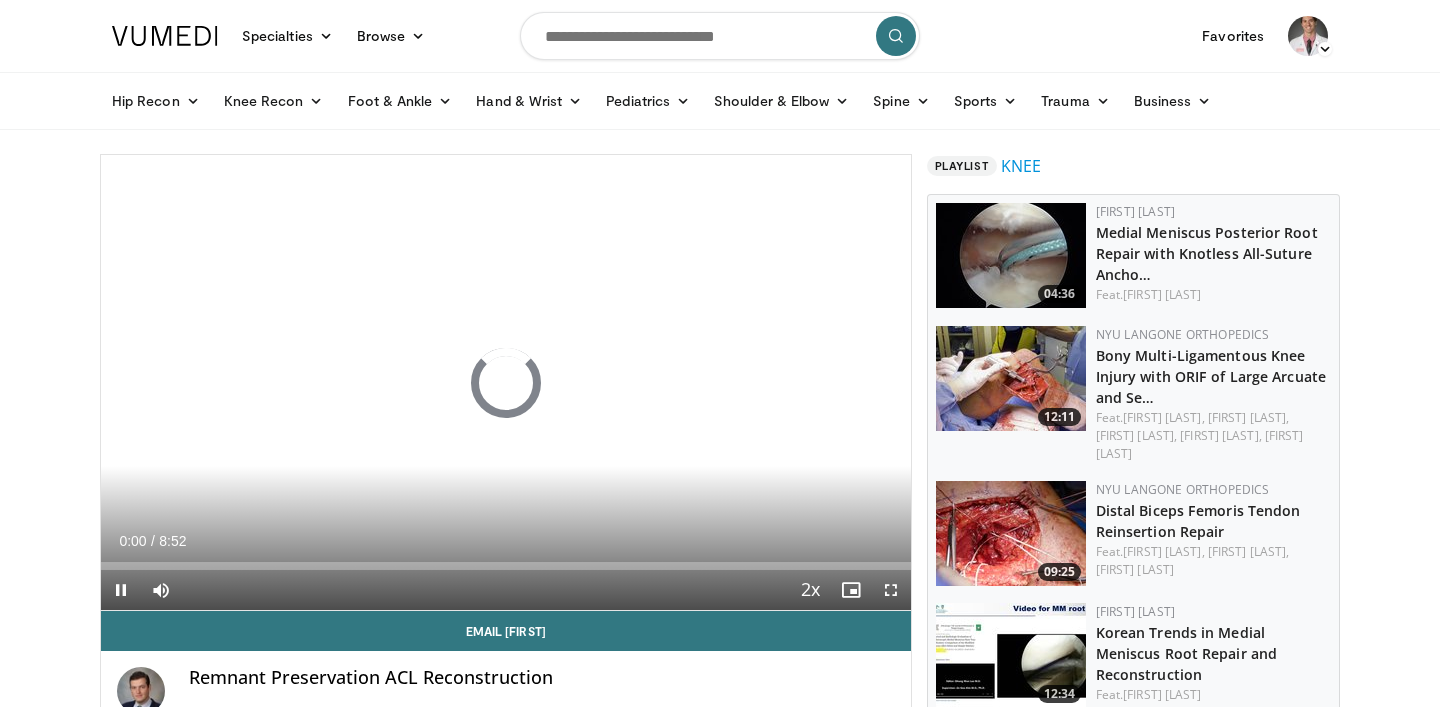 scroll, scrollTop: 0, scrollLeft: 0, axis: both 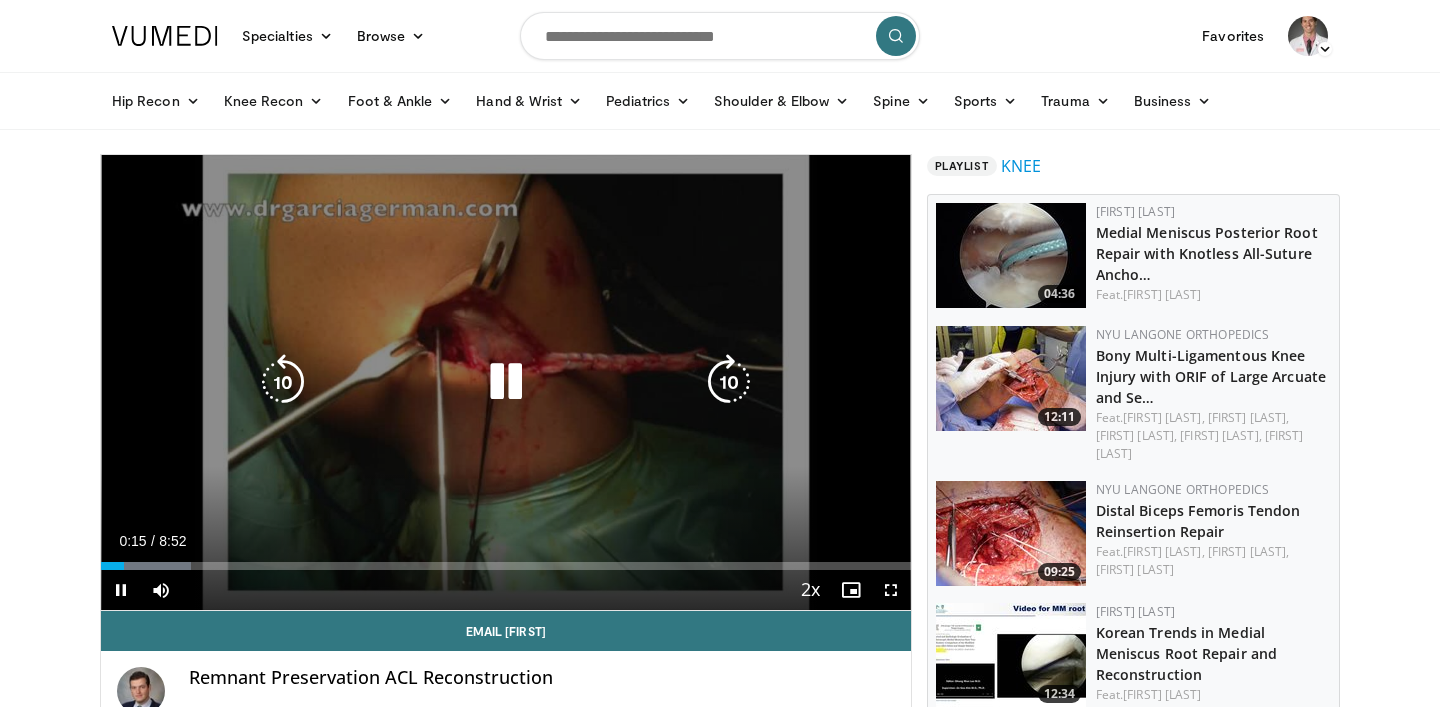 click at bounding box center [506, 382] 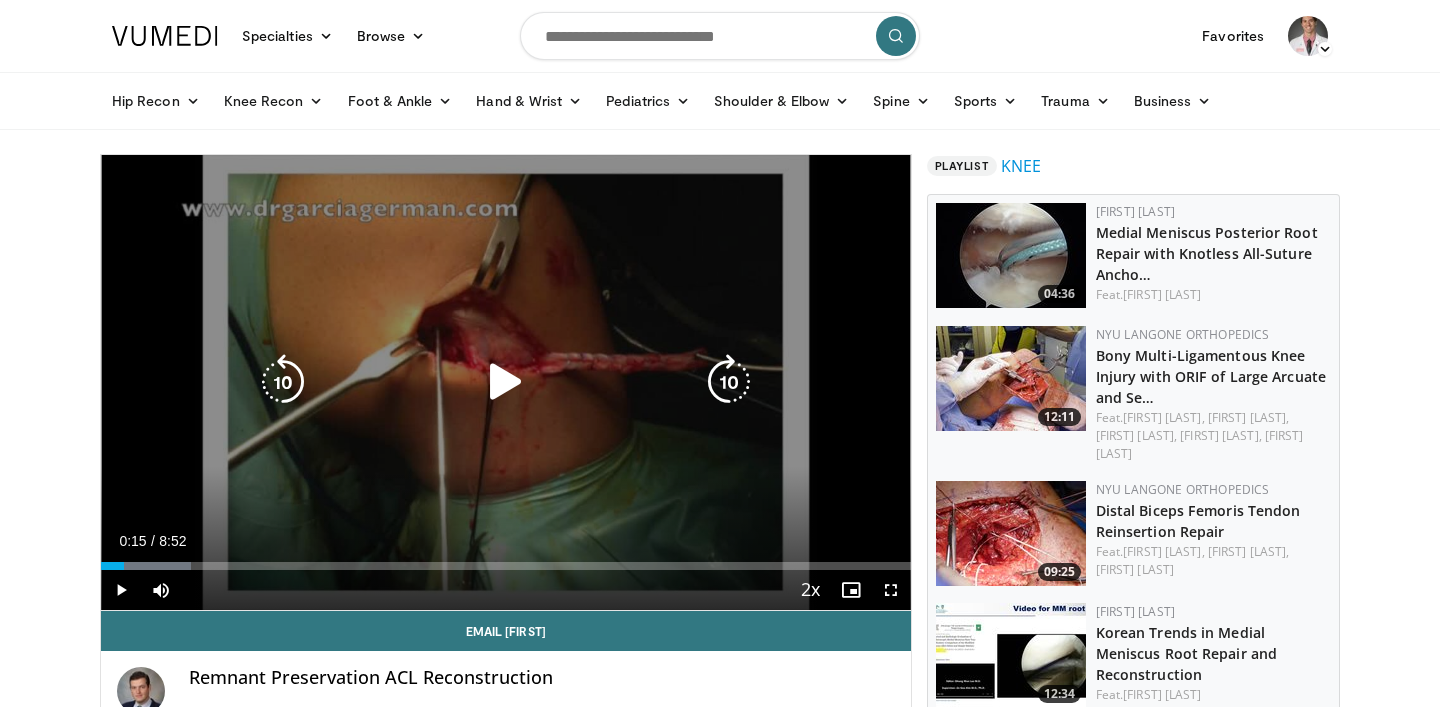 click at bounding box center (506, 382) 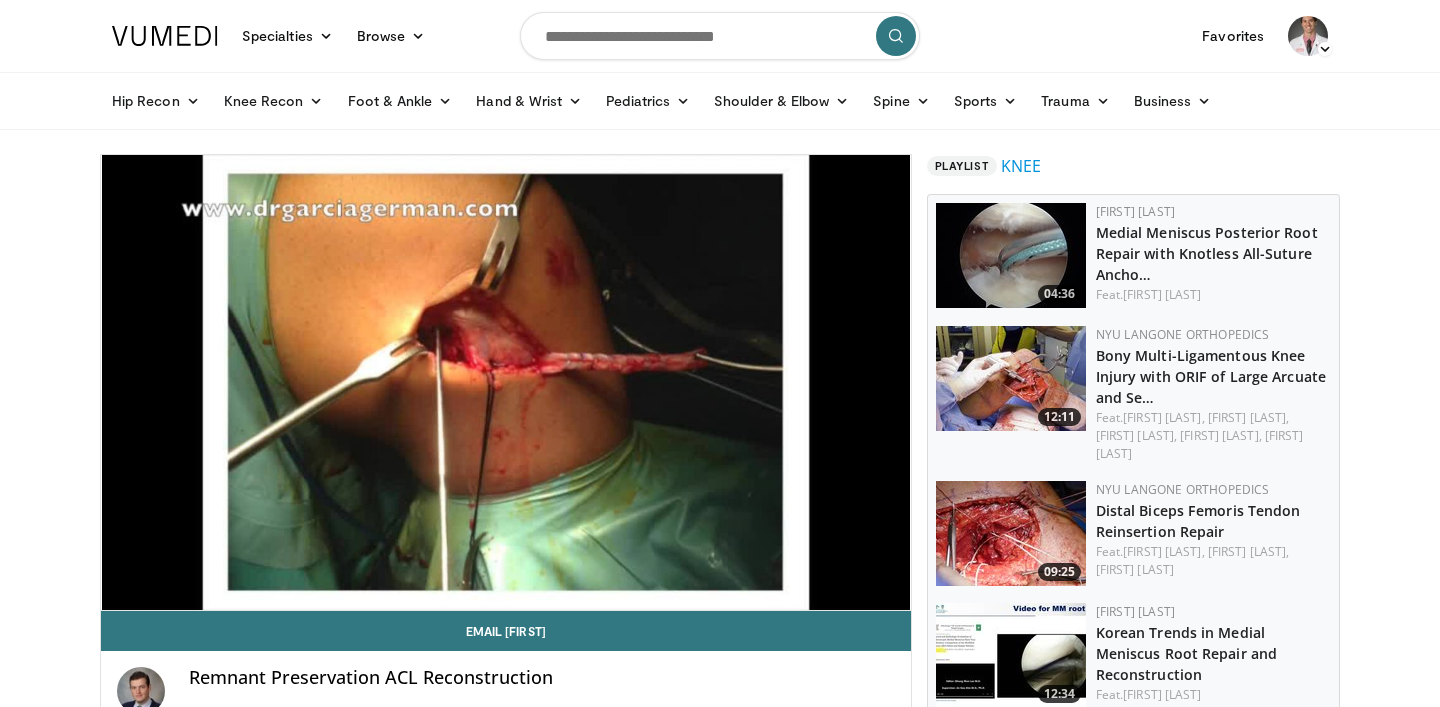 click at bounding box center [720, 36] 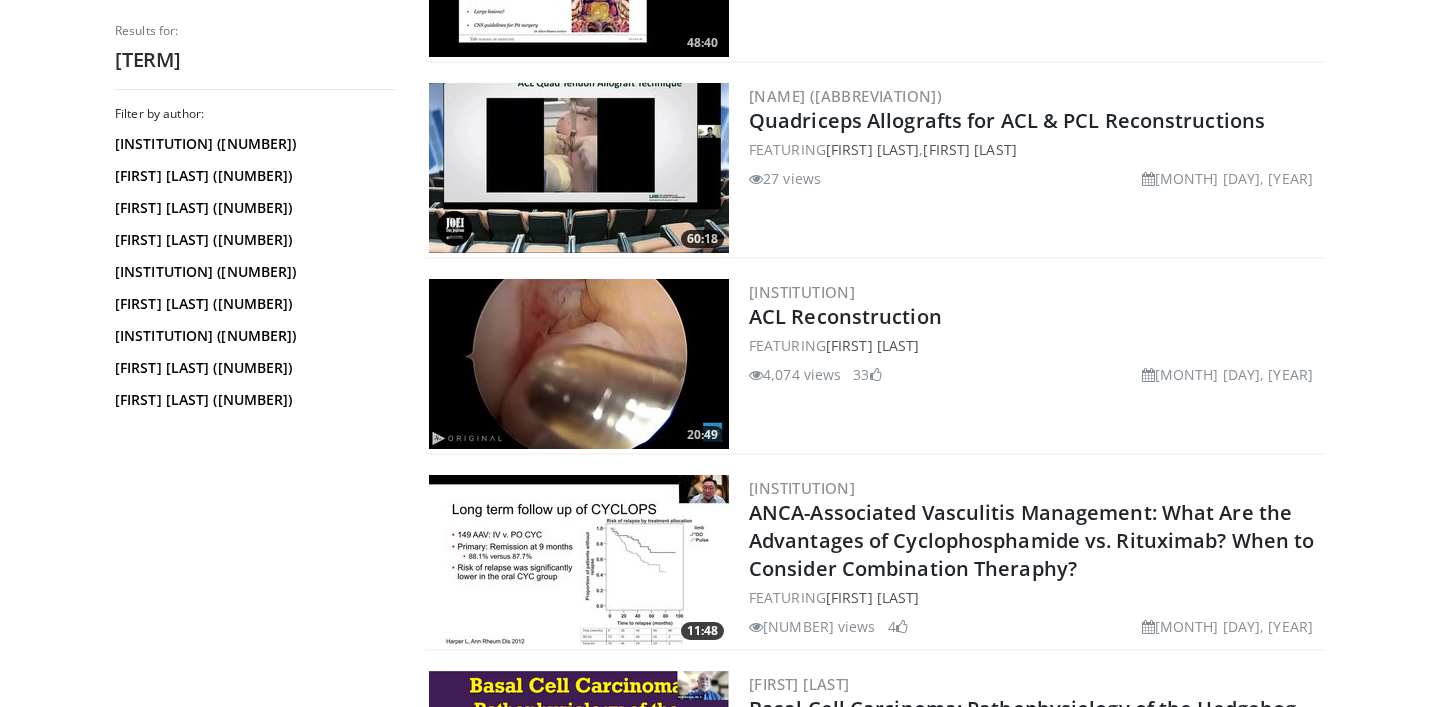 scroll, scrollTop: 0, scrollLeft: 0, axis: both 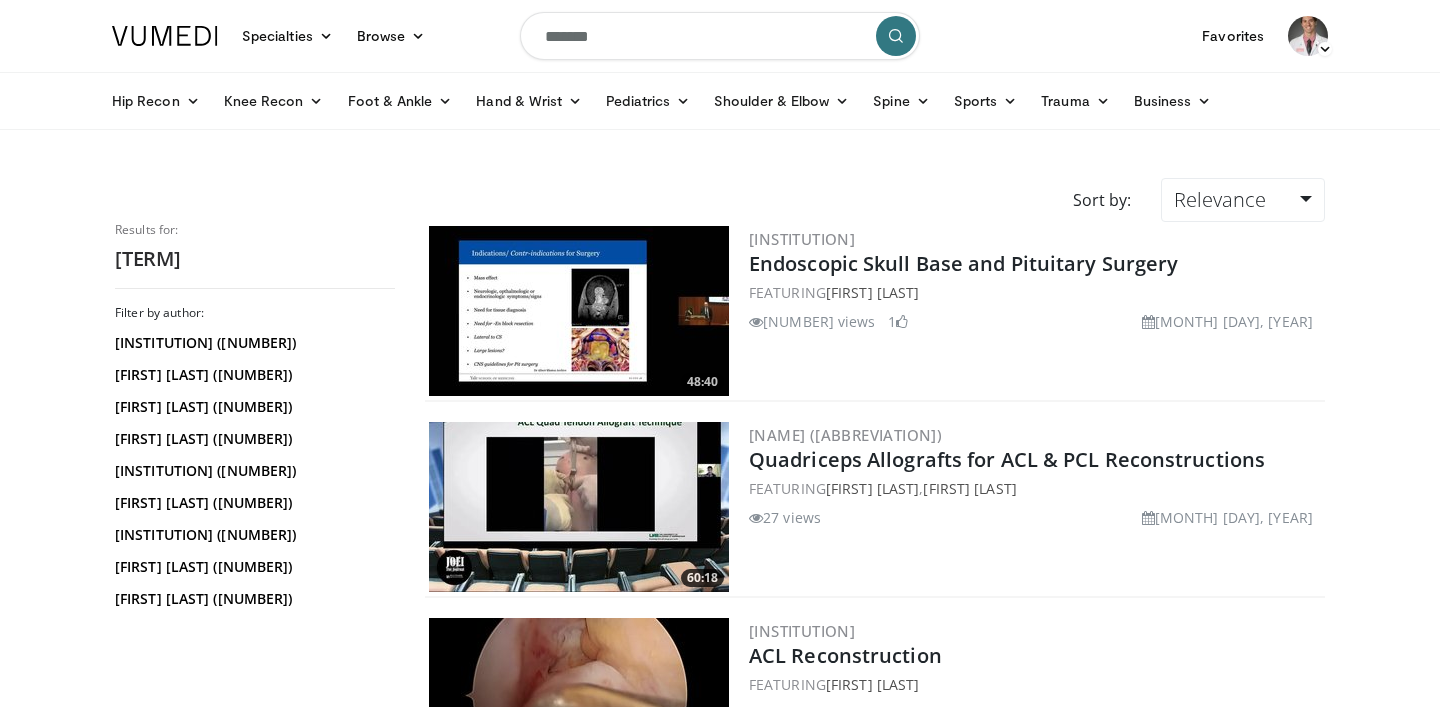 drag, startPoint x: 612, startPoint y: 36, endPoint x: 539, endPoint y: 36, distance: 73 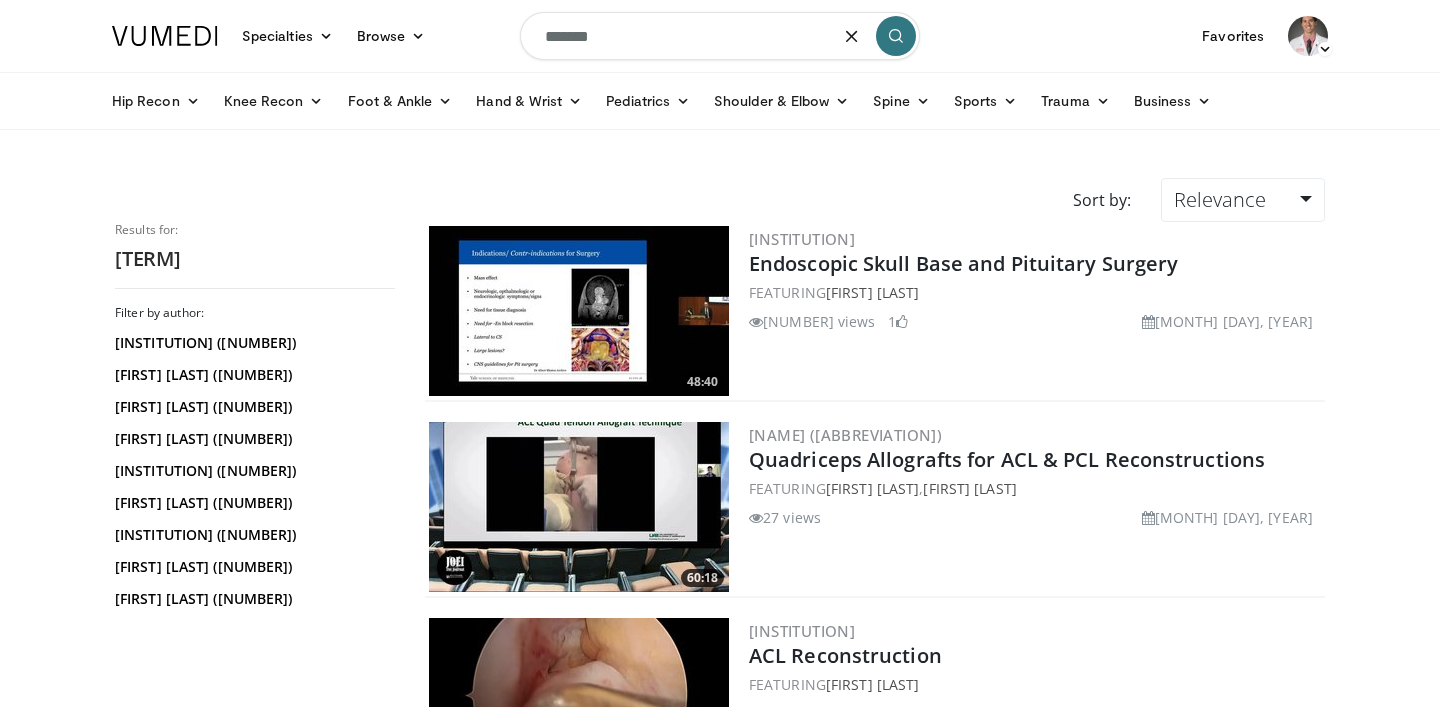 click on "*******" at bounding box center [720, 36] 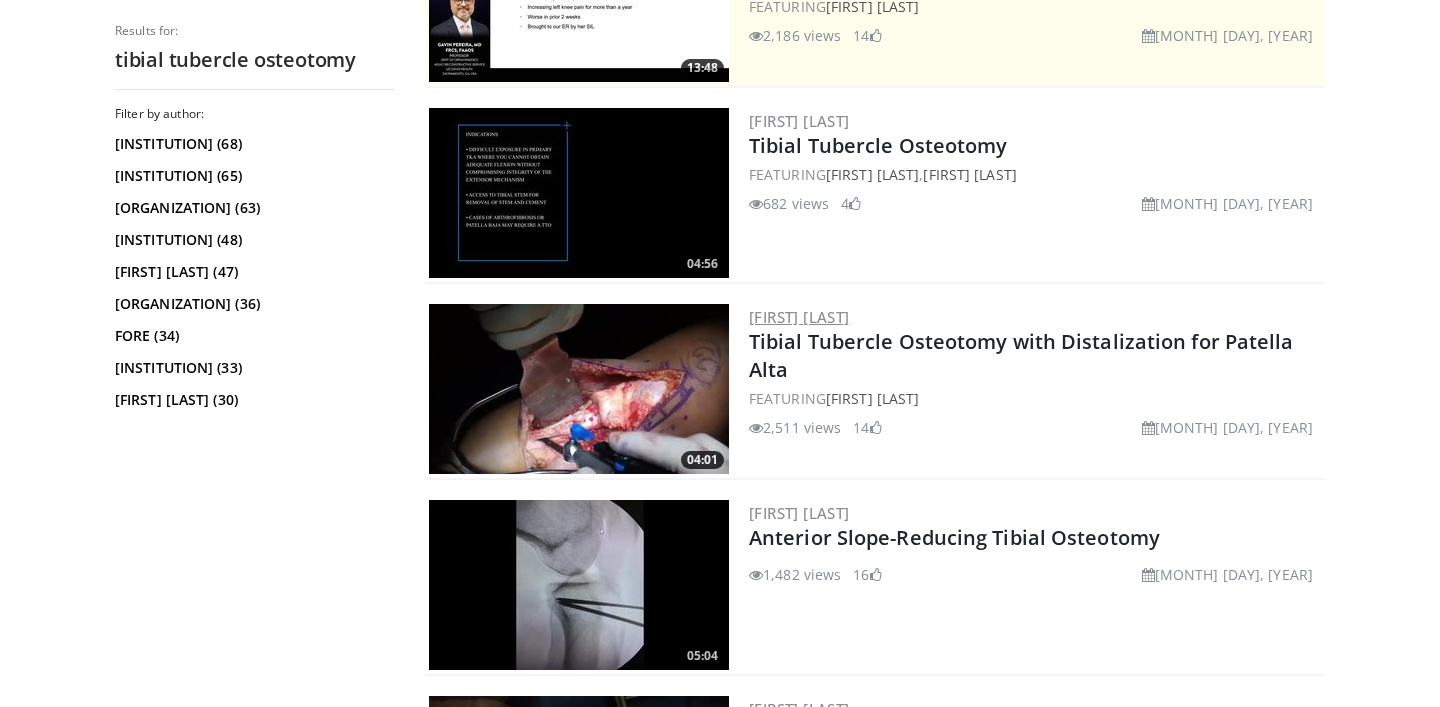 scroll, scrollTop: 496, scrollLeft: 0, axis: vertical 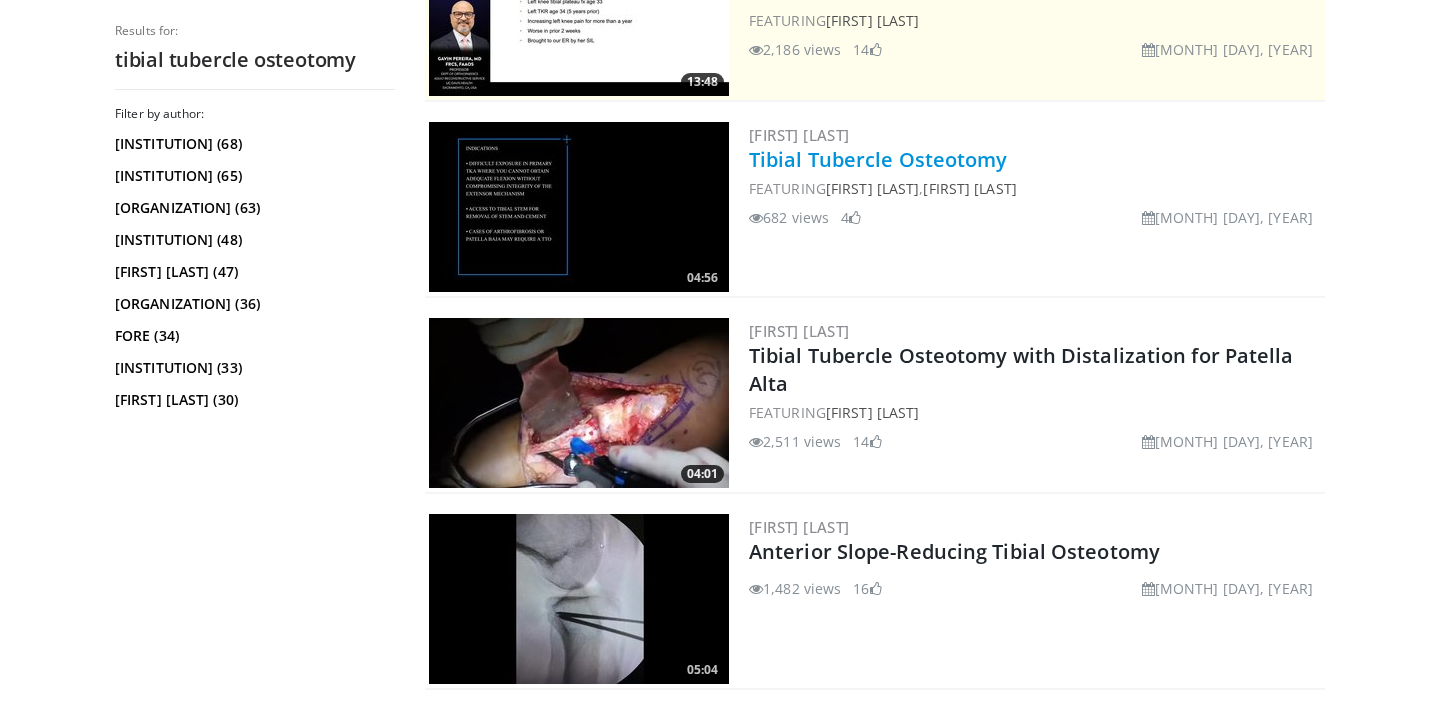 click on "Tibial Tubercle Osteotomy" at bounding box center [878, 159] 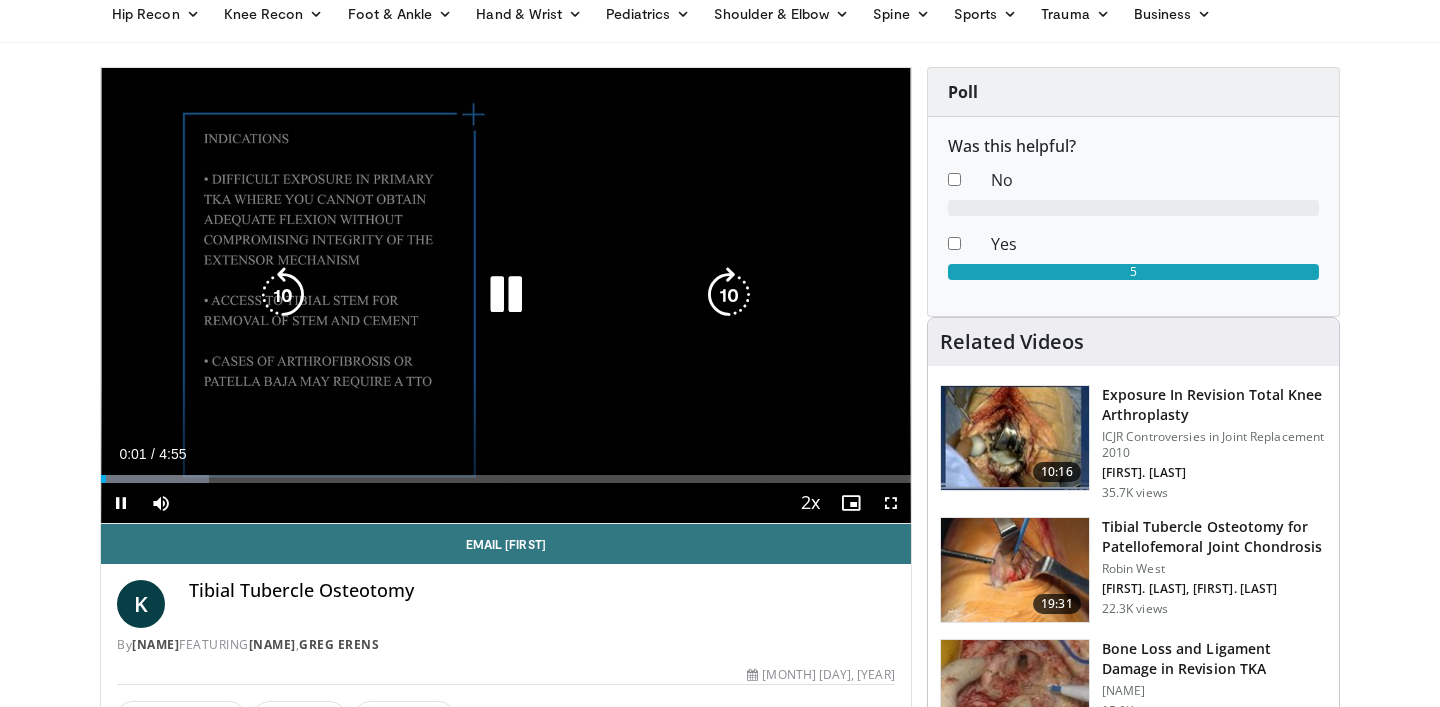 scroll, scrollTop: 88, scrollLeft: 0, axis: vertical 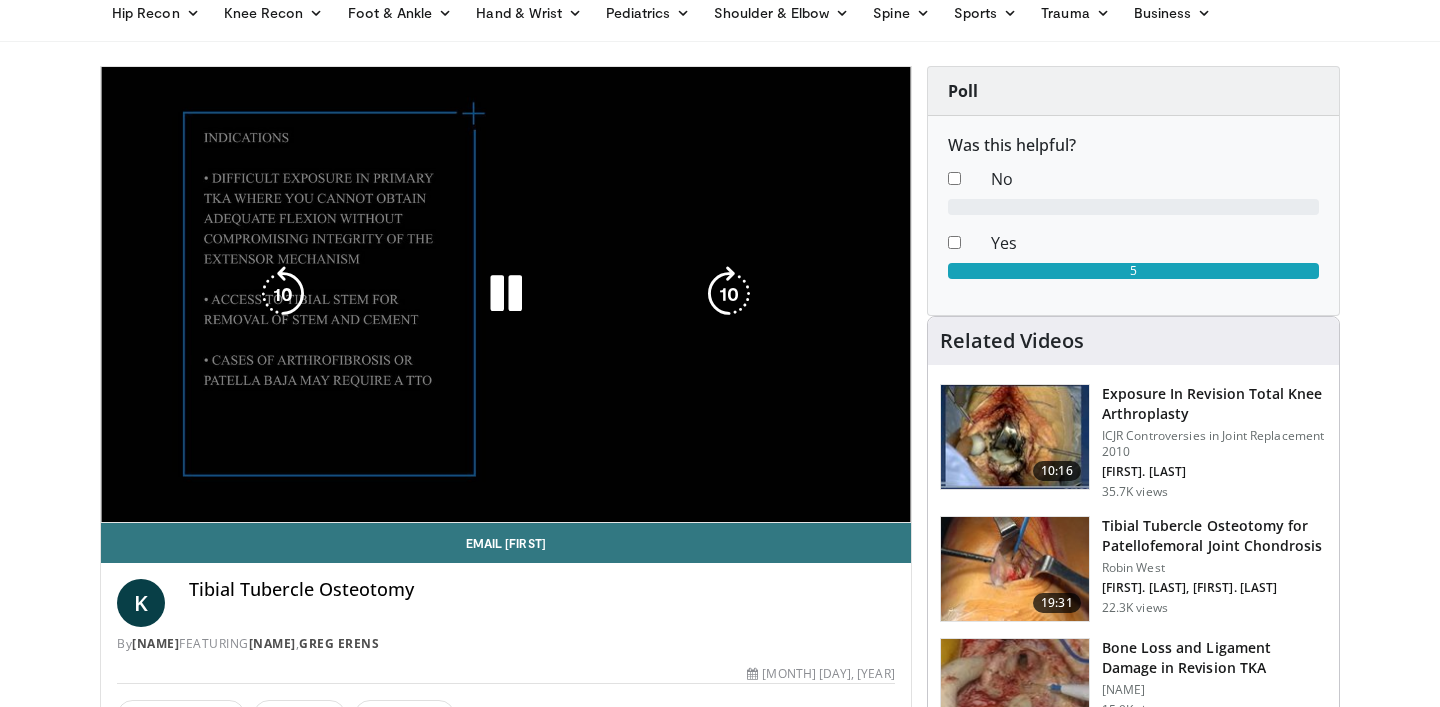 click at bounding box center [506, 294] 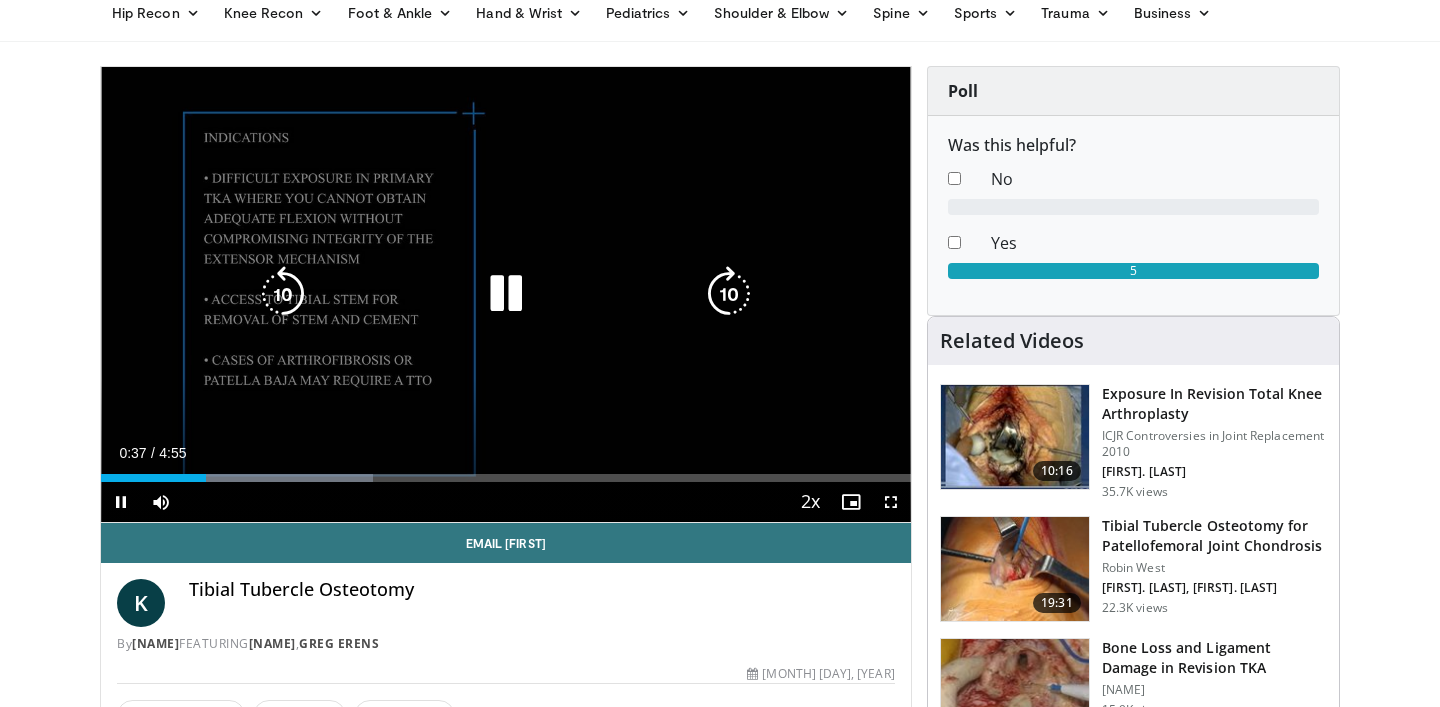 click at bounding box center [506, 294] 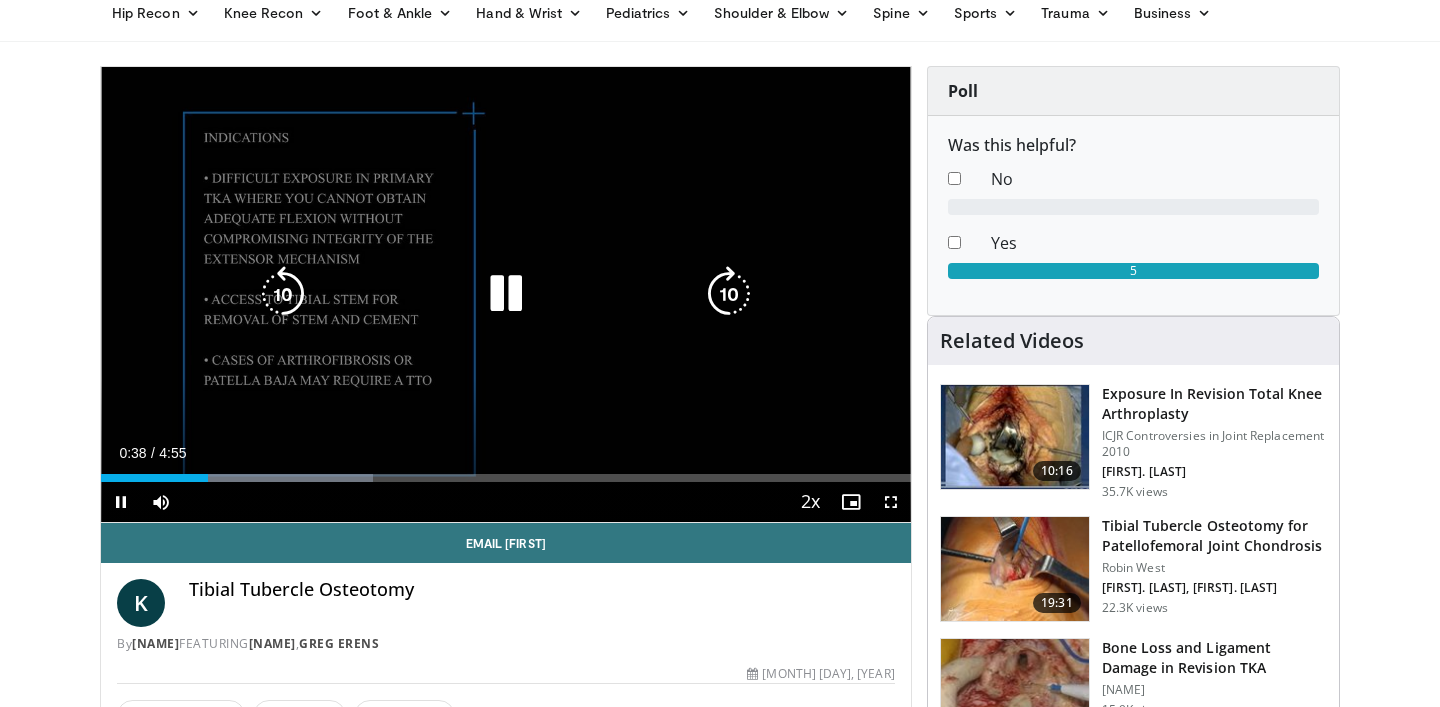 click at bounding box center (506, 294) 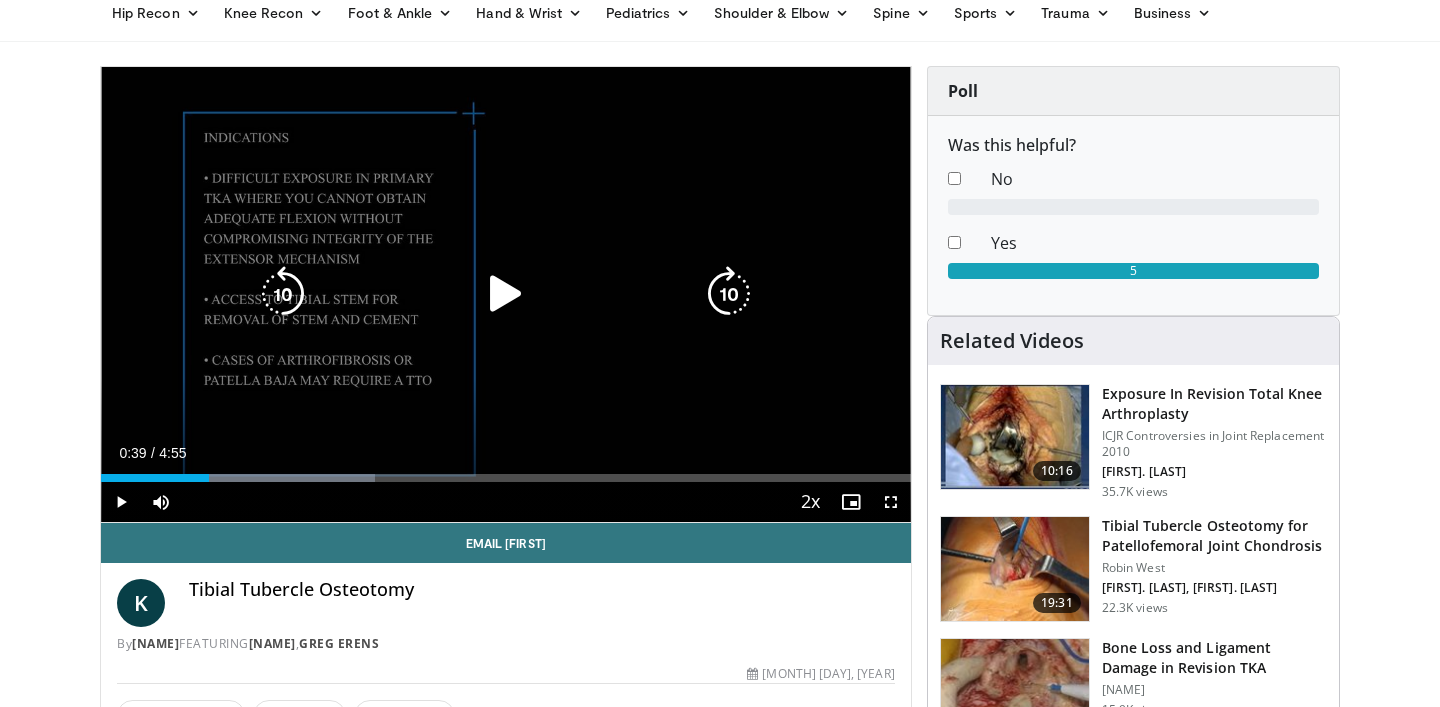 click at bounding box center [506, 294] 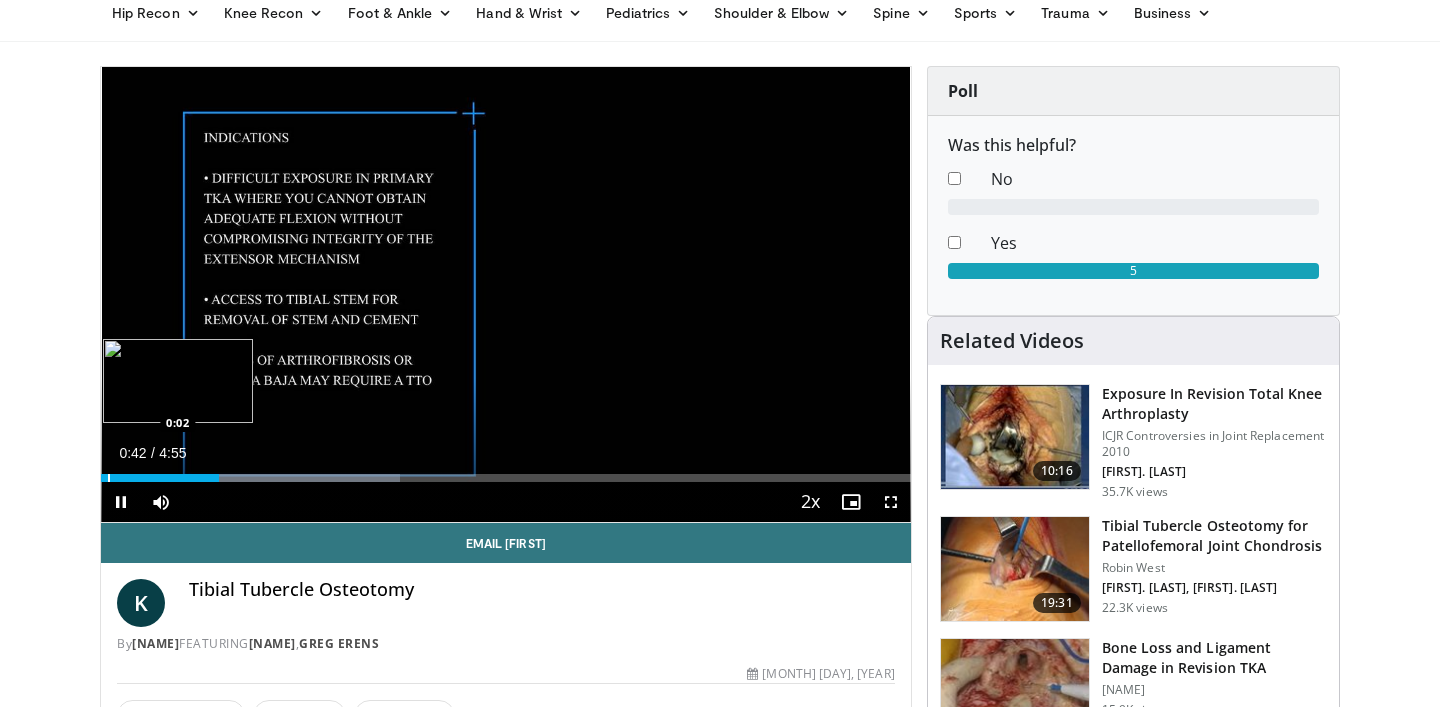 click at bounding box center [109, 478] 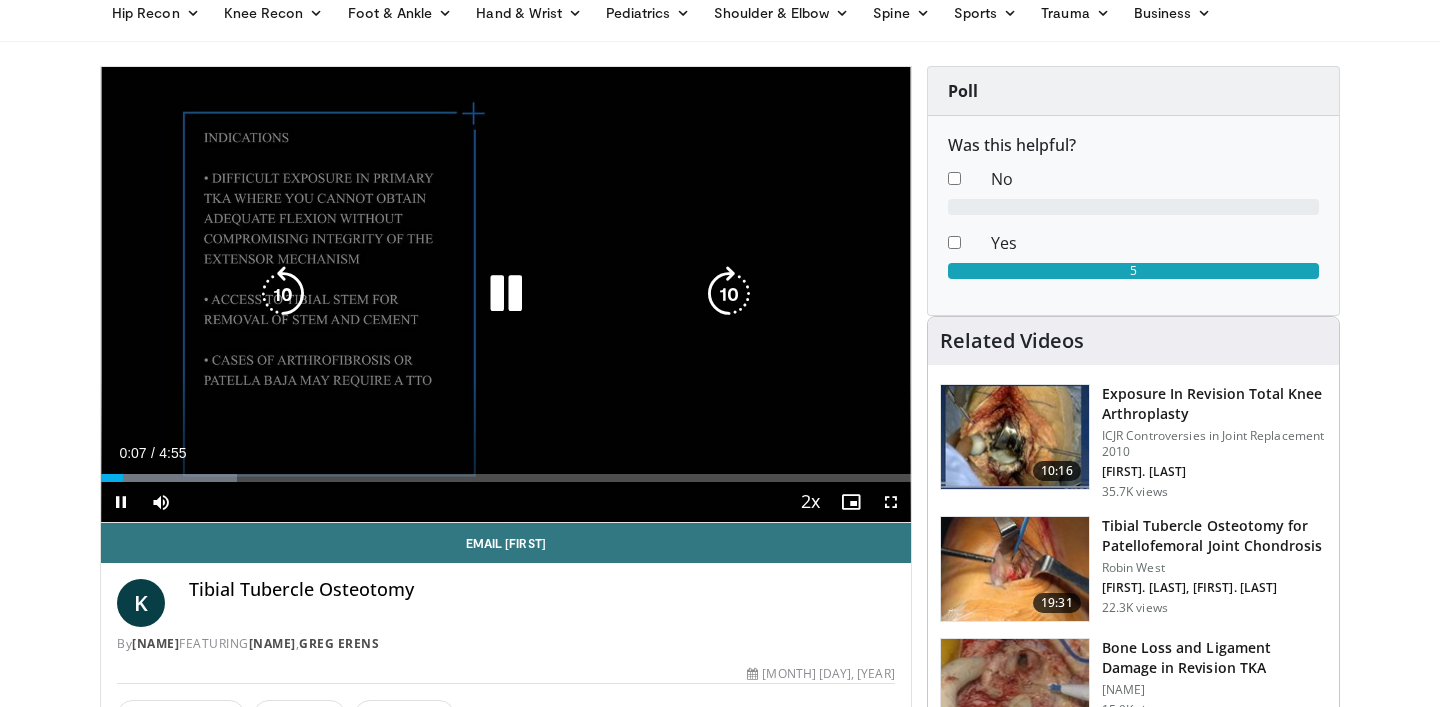 click at bounding box center [506, 294] 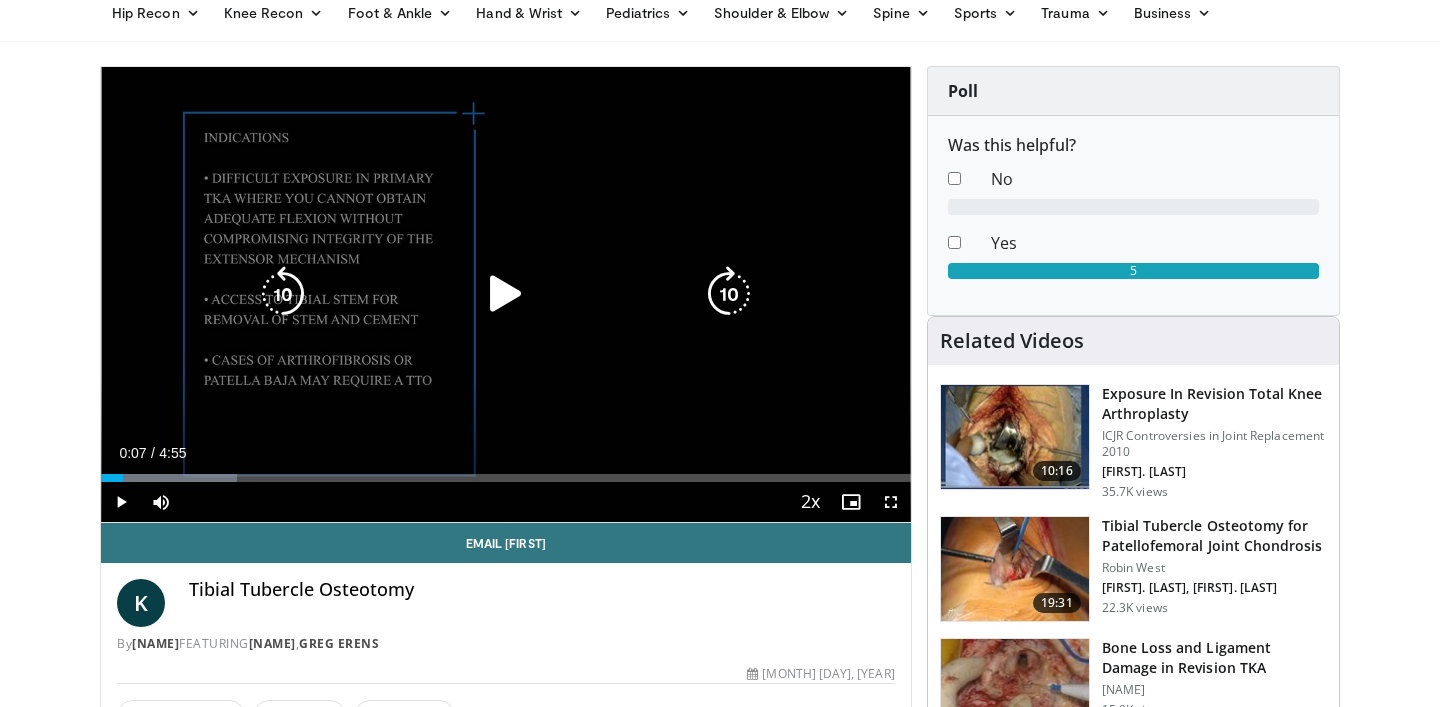 click at bounding box center (506, 294) 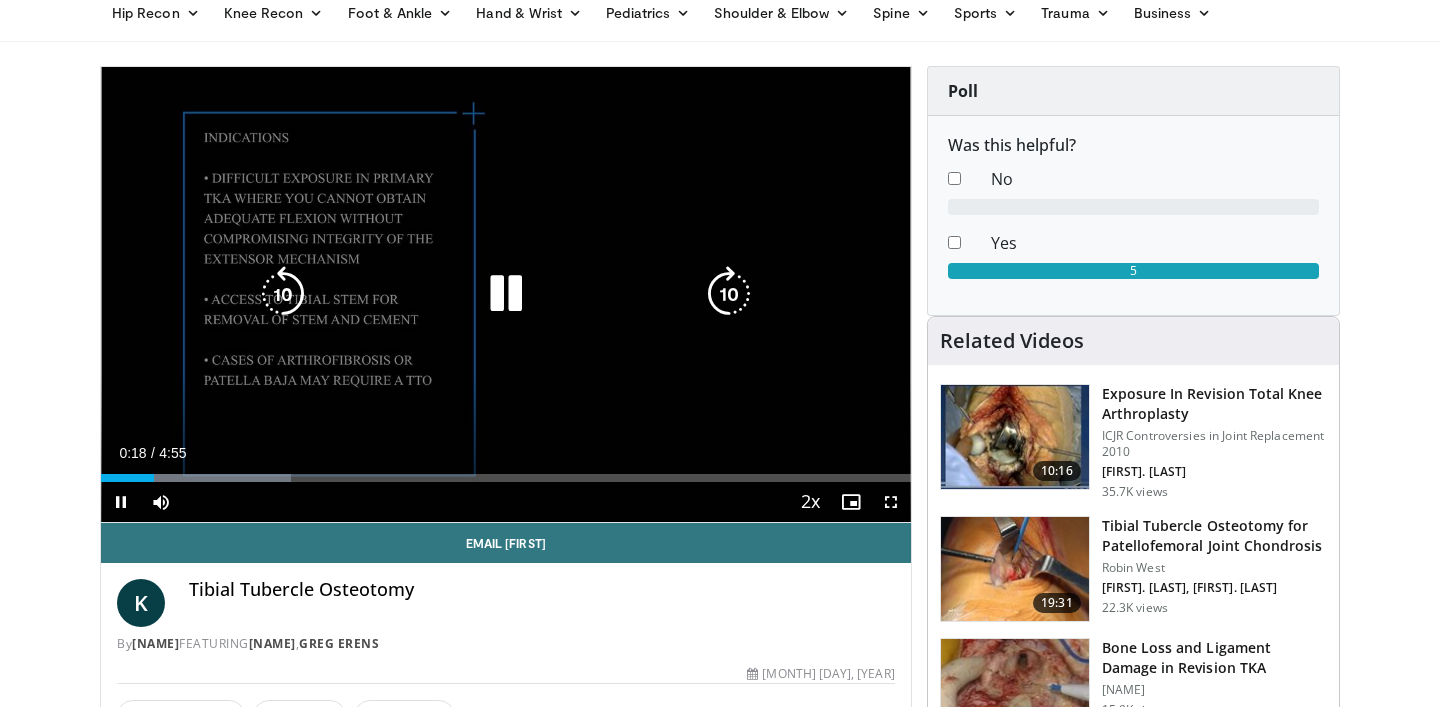 click at bounding box center [506, 294] 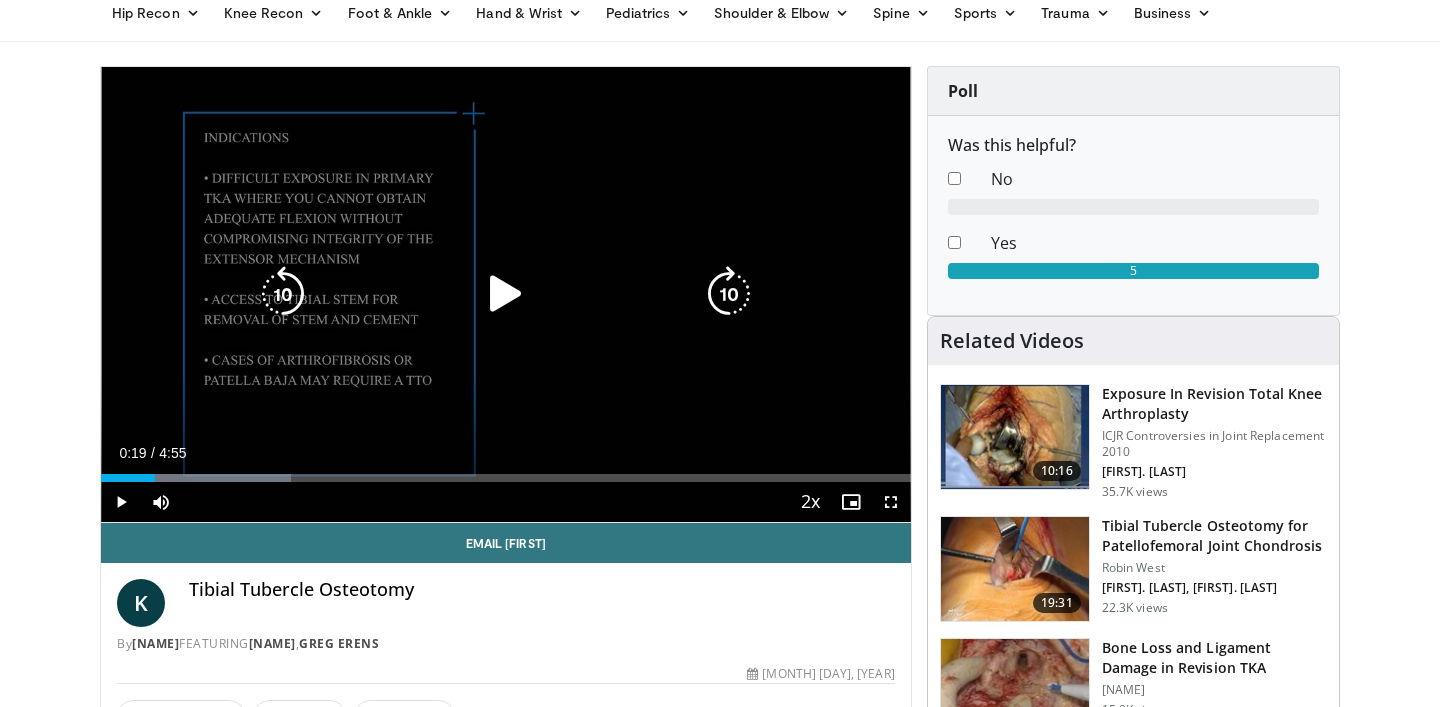 click at bounding box center (506, 294) 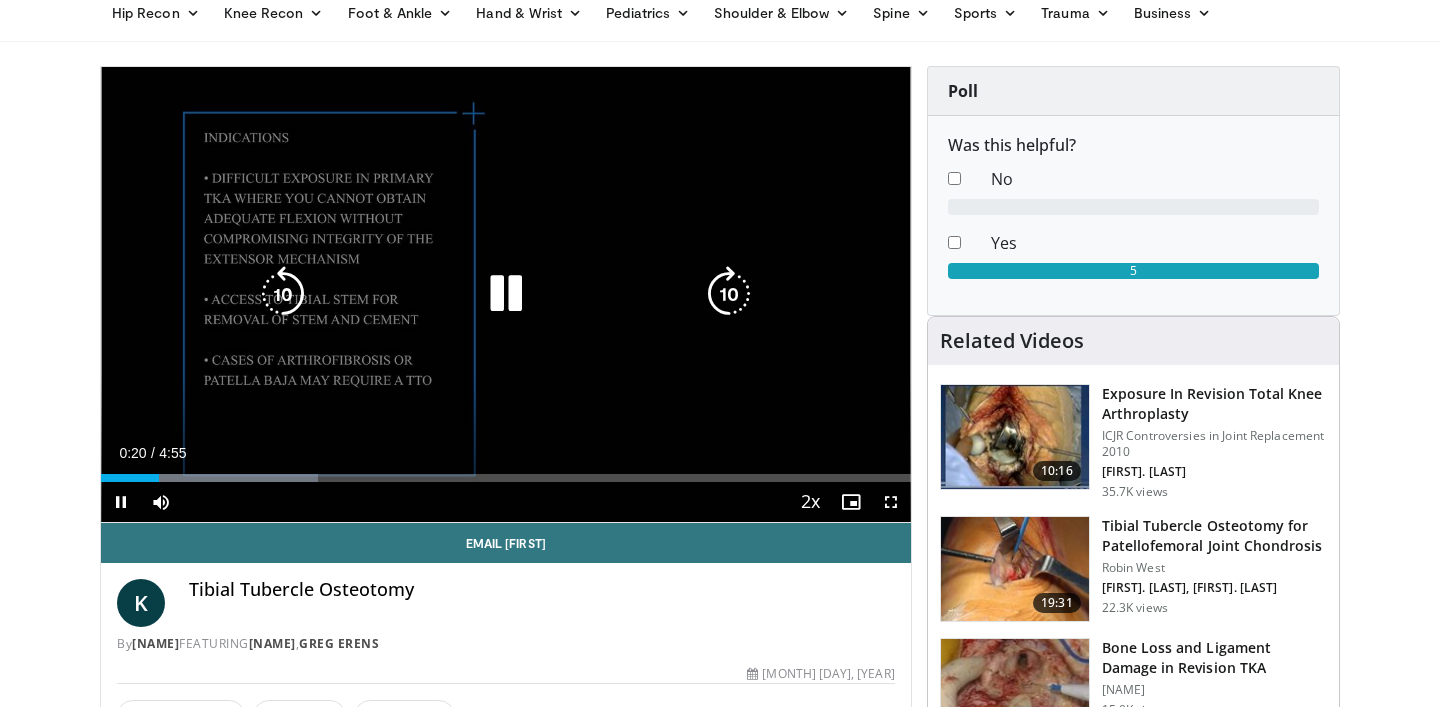 type 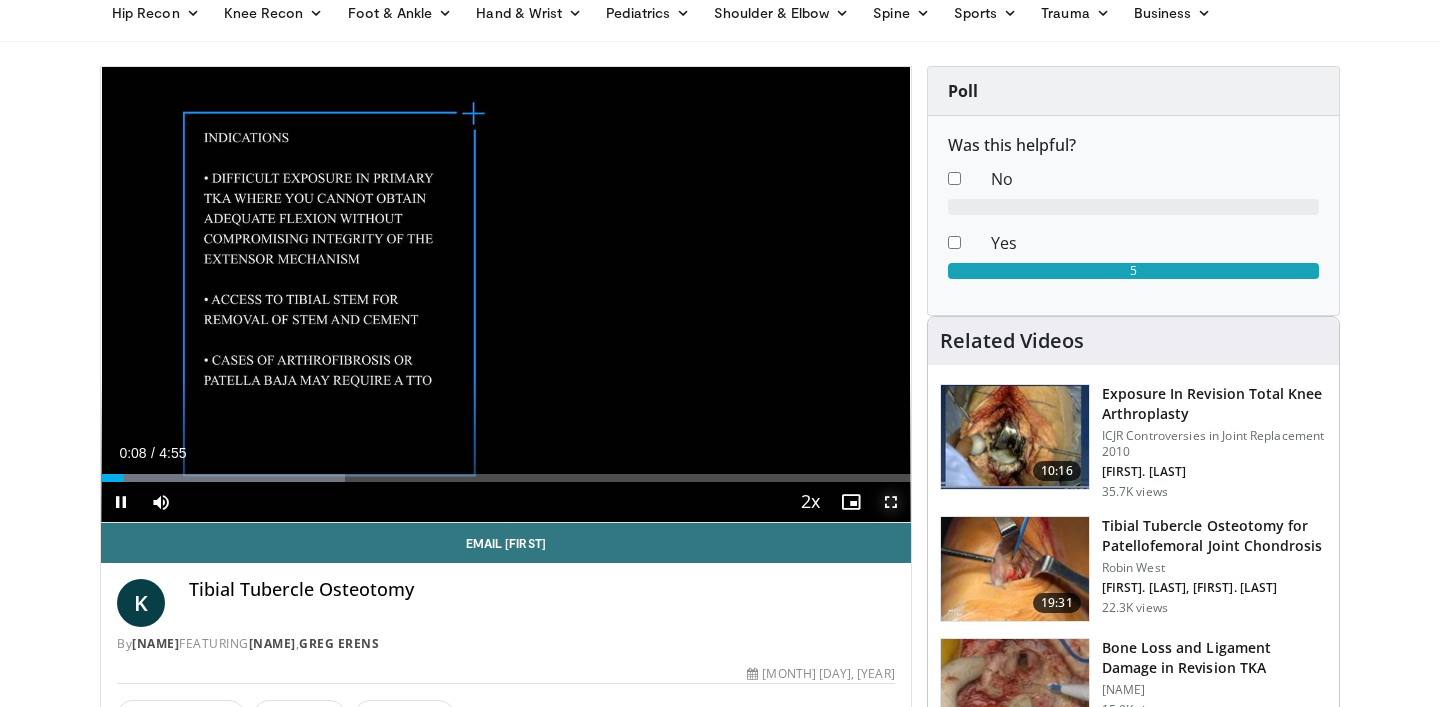 click at bounding box center [891, 502] 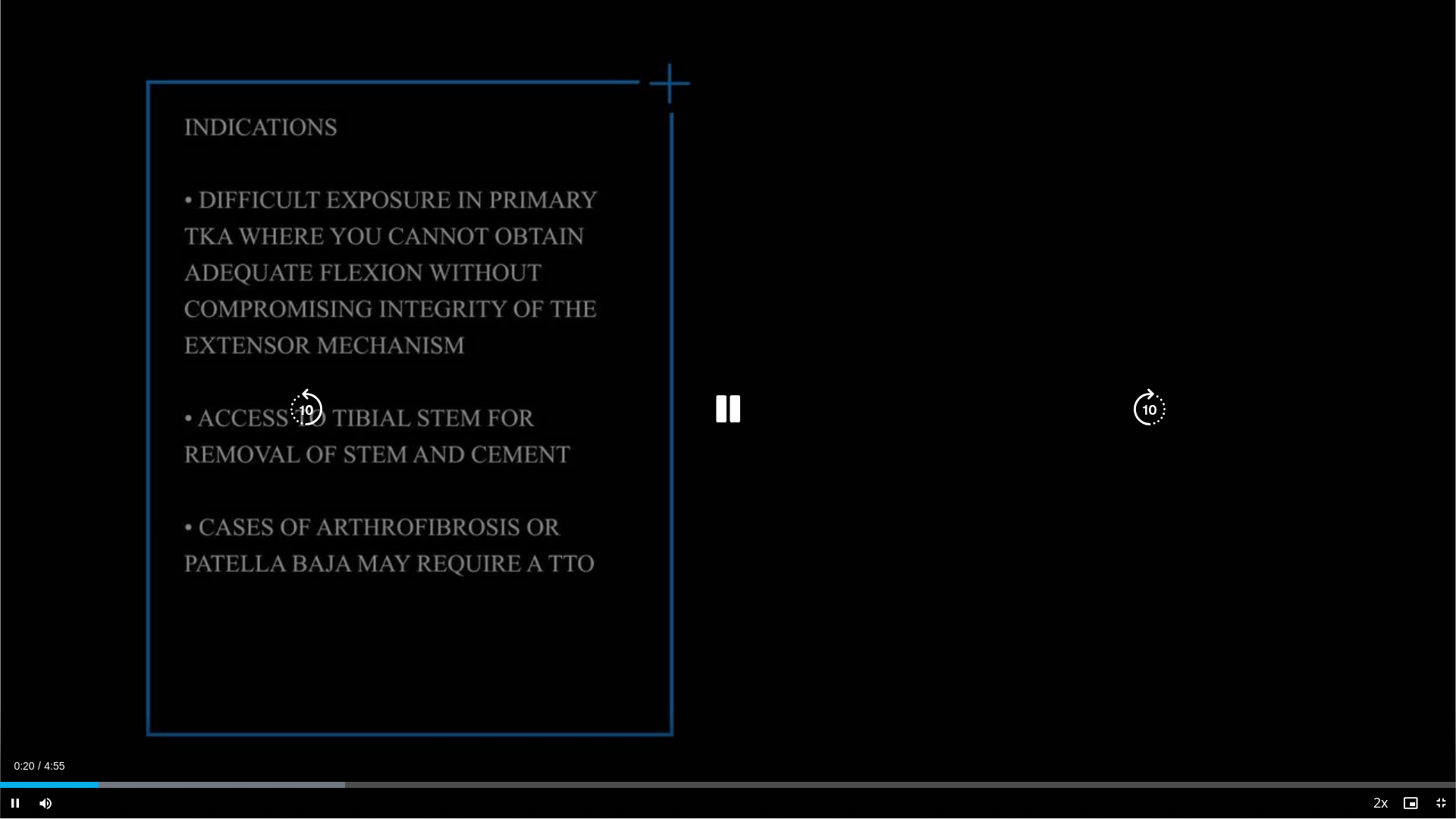 click on "20 seconds
Tap to unmute" at bounding box center (728, 409) 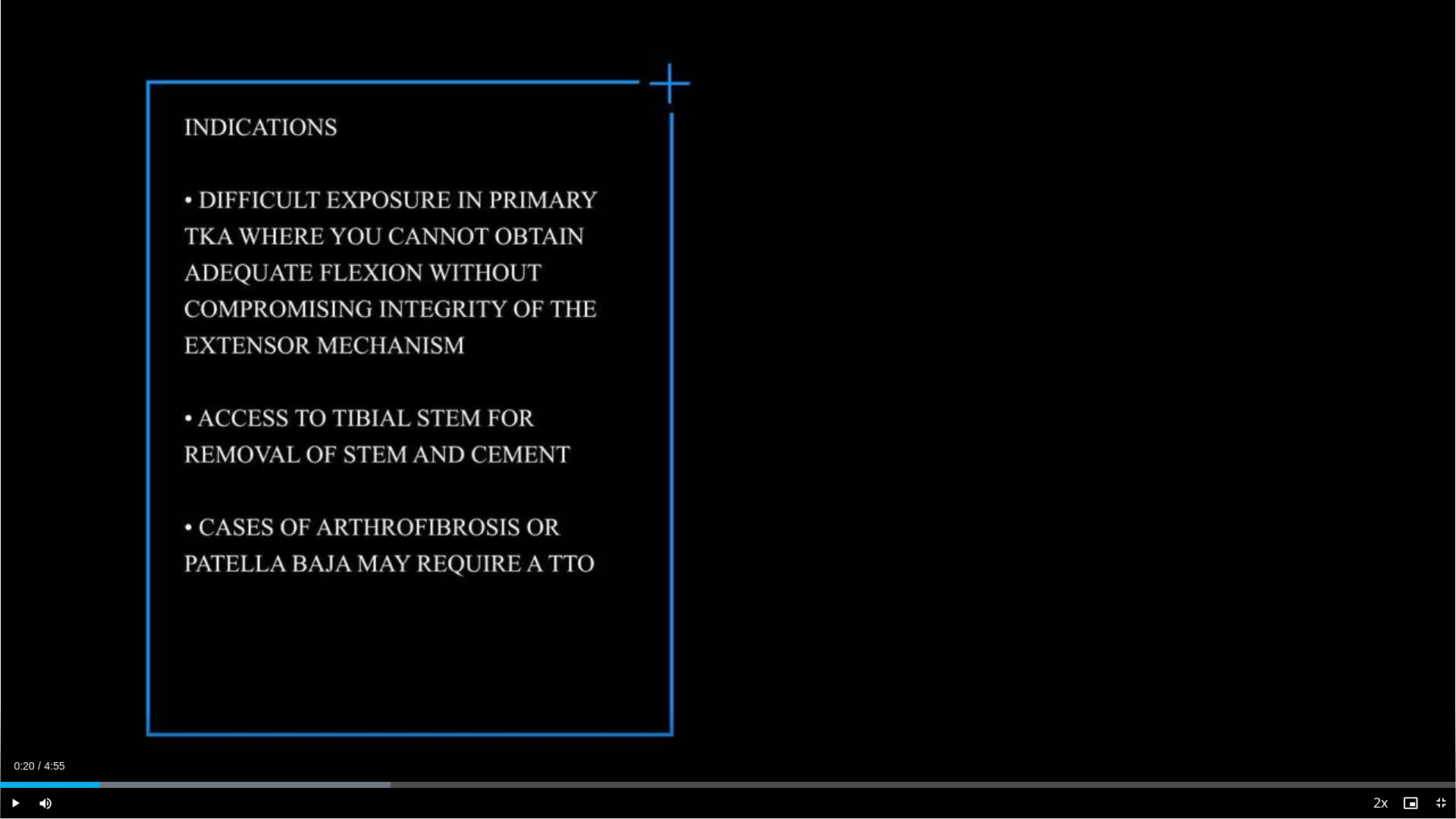 click on "20 seconds
Tap to unmute" at bounding box center [728, 409] 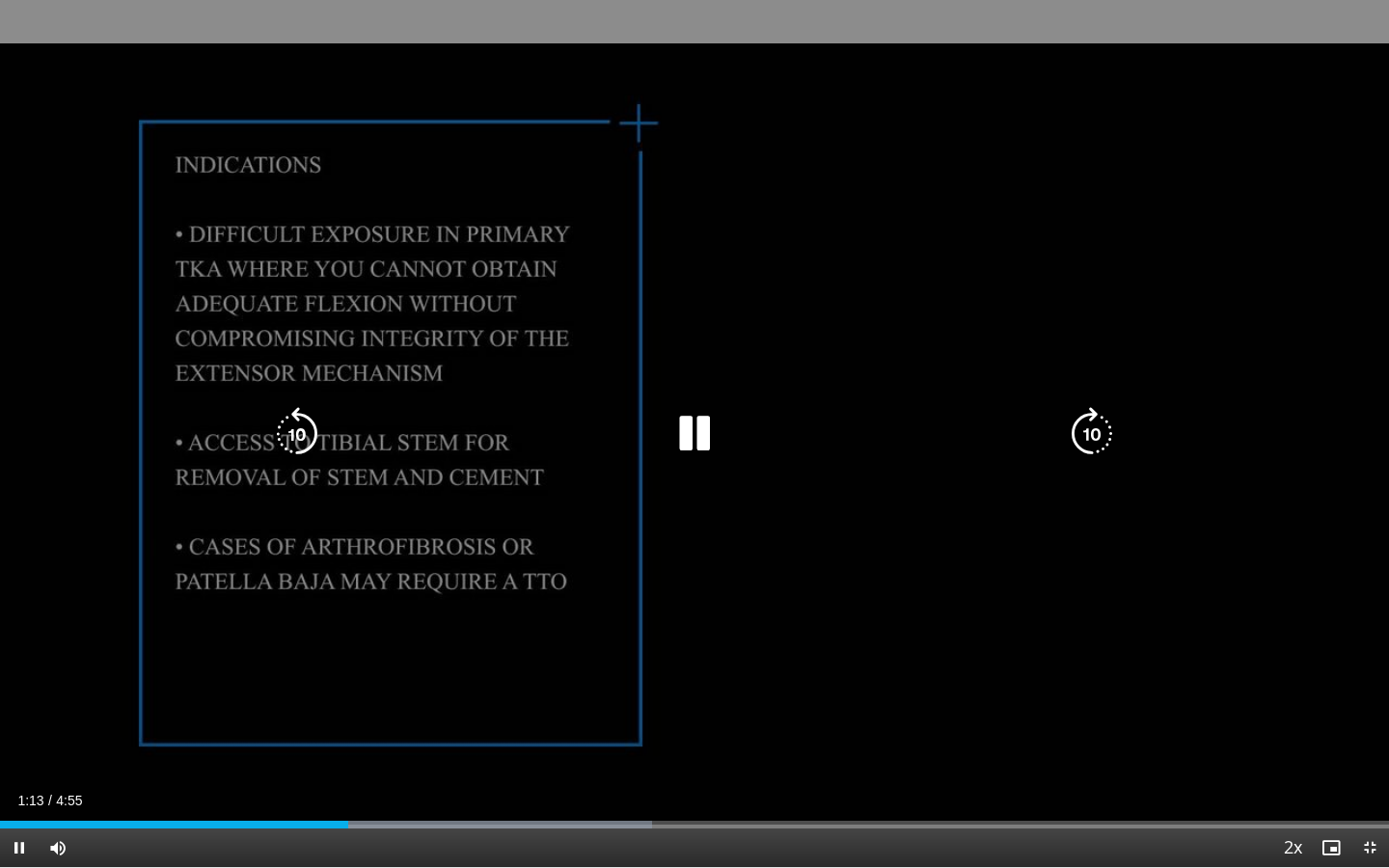 click at bounding box center (694, 434) 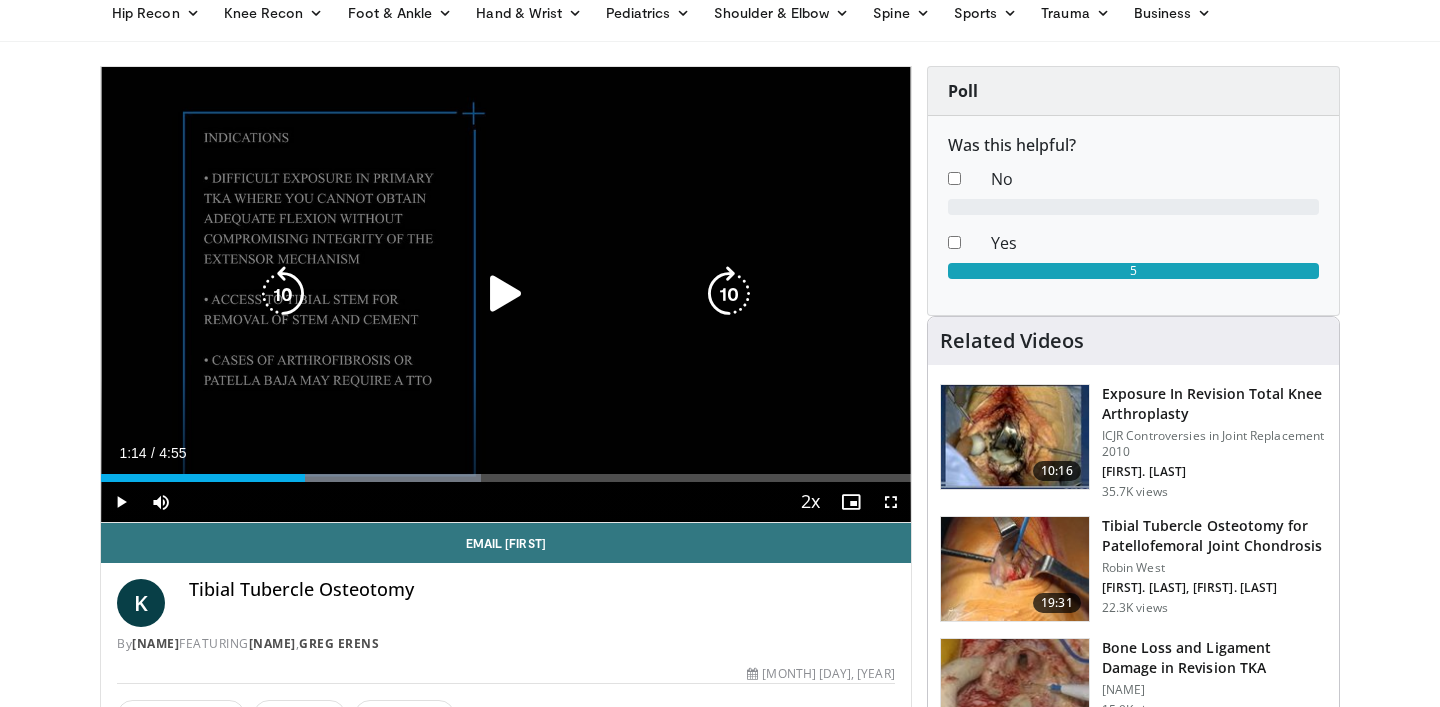 click at bounding box center [506, 294] 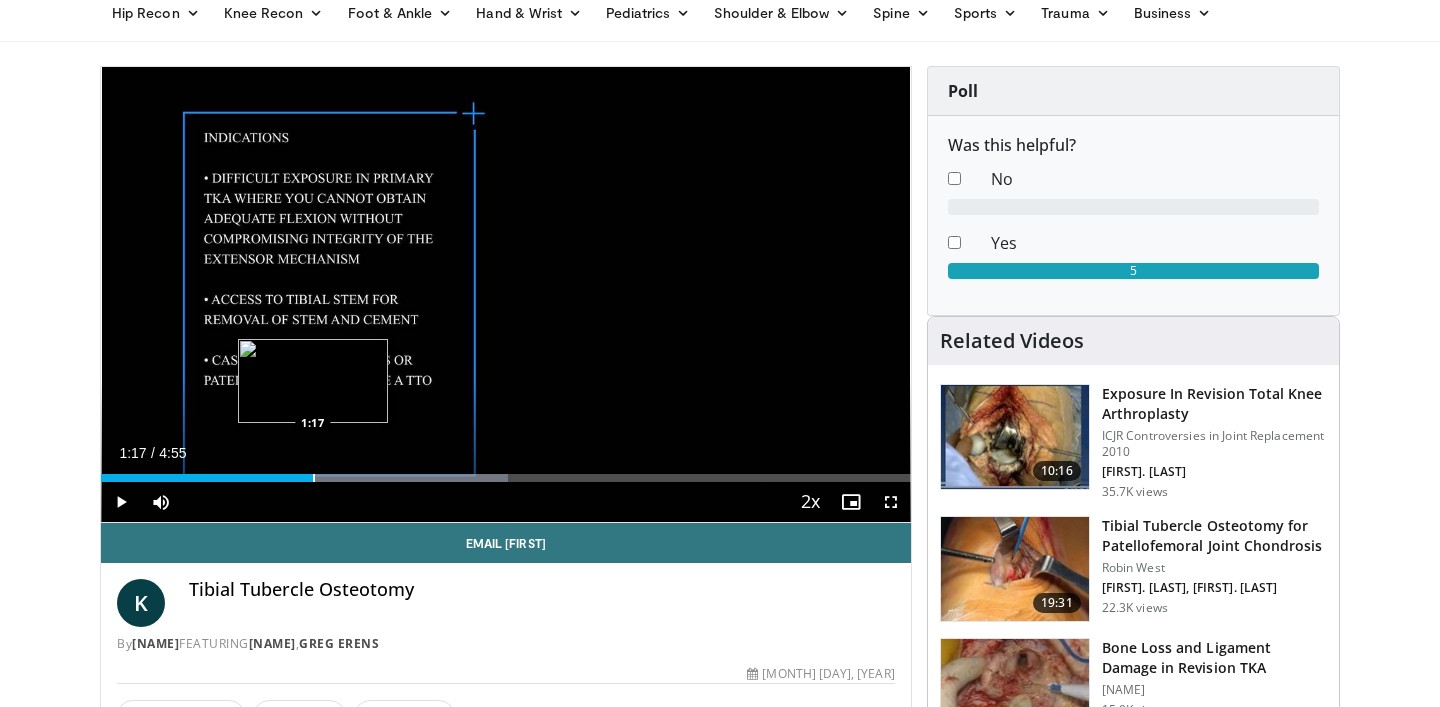 click at bounding box center (314, 478) 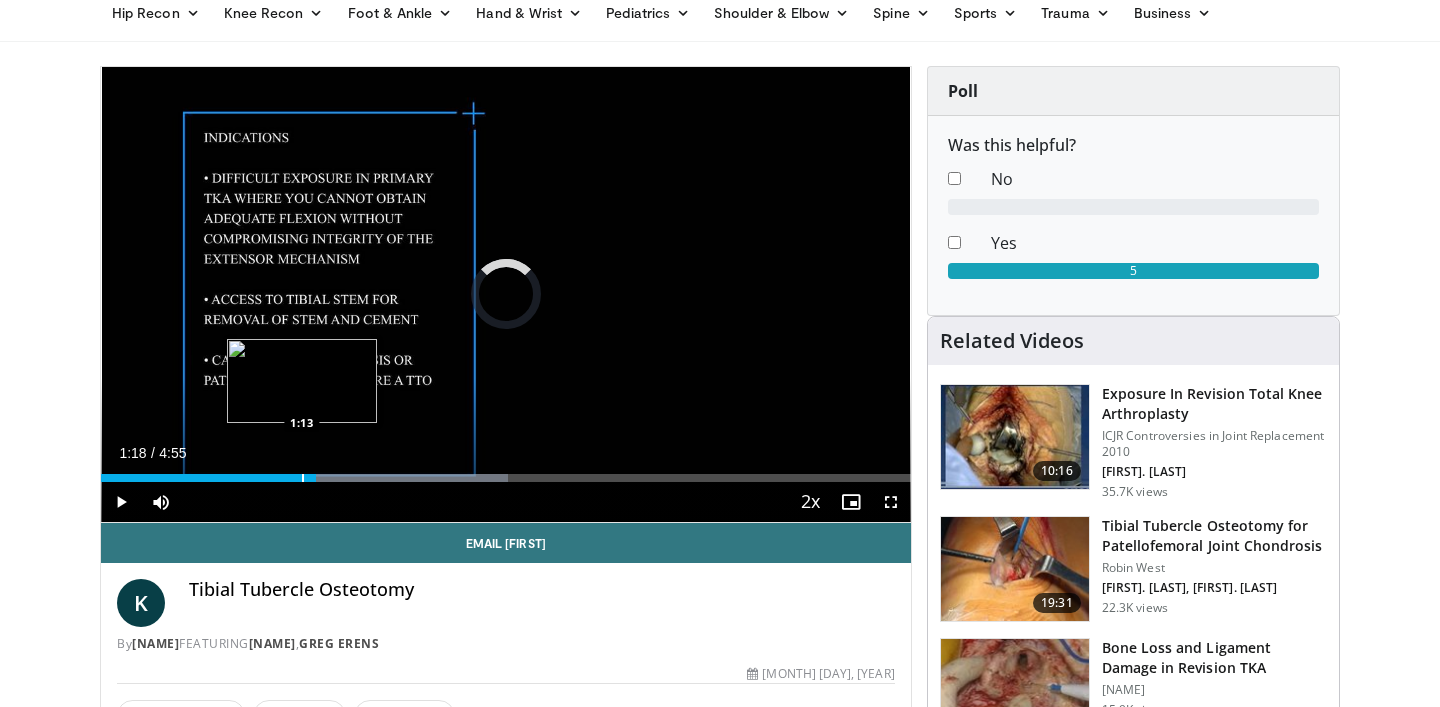 click at bounding box center (303, 478) 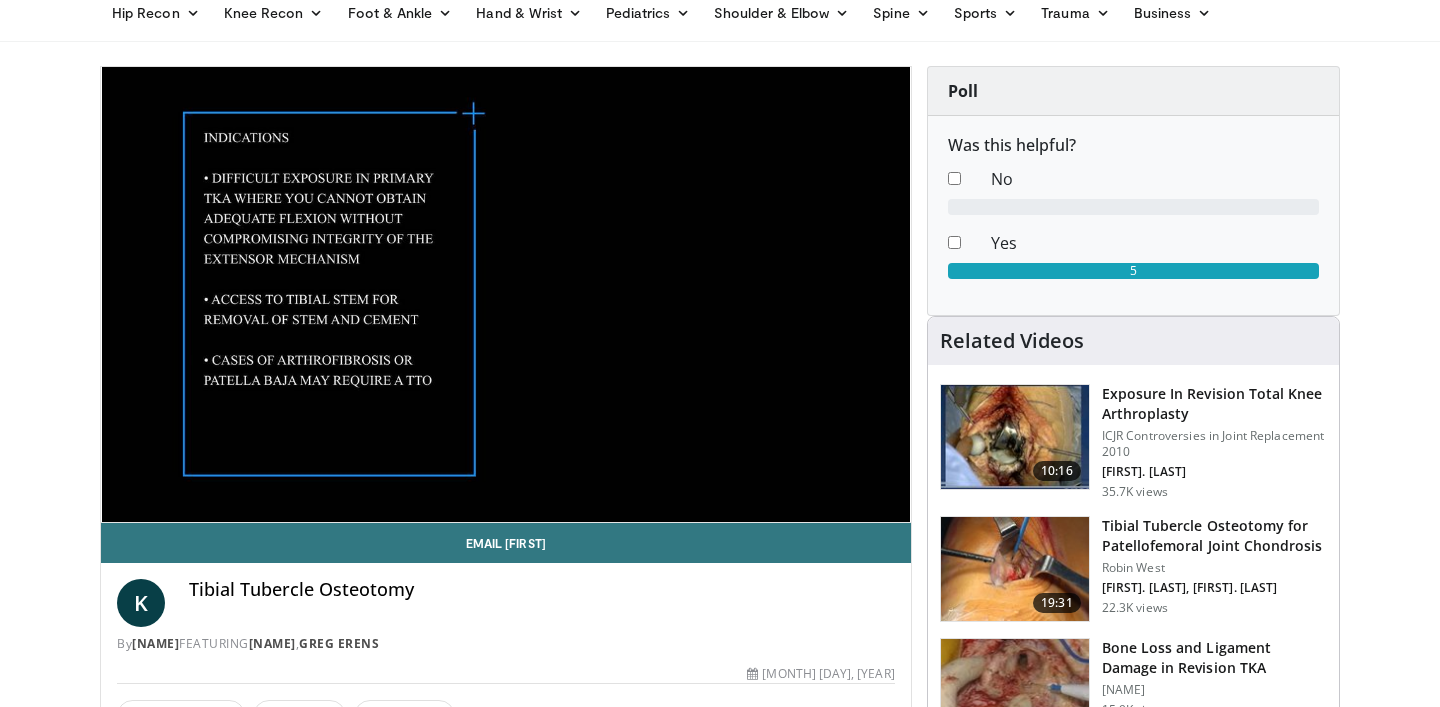 click on "**********" at bounding box center (506, 295) 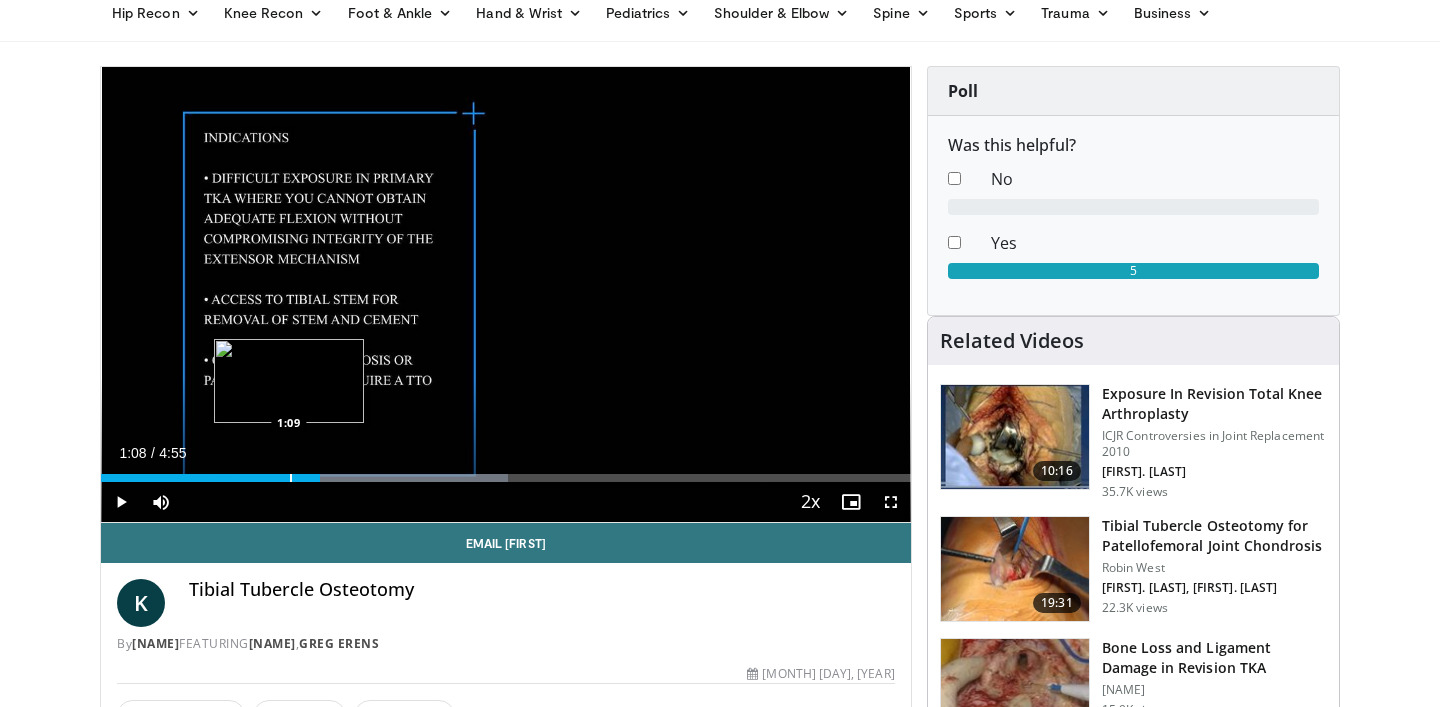 click at bounding box center [291, 478] 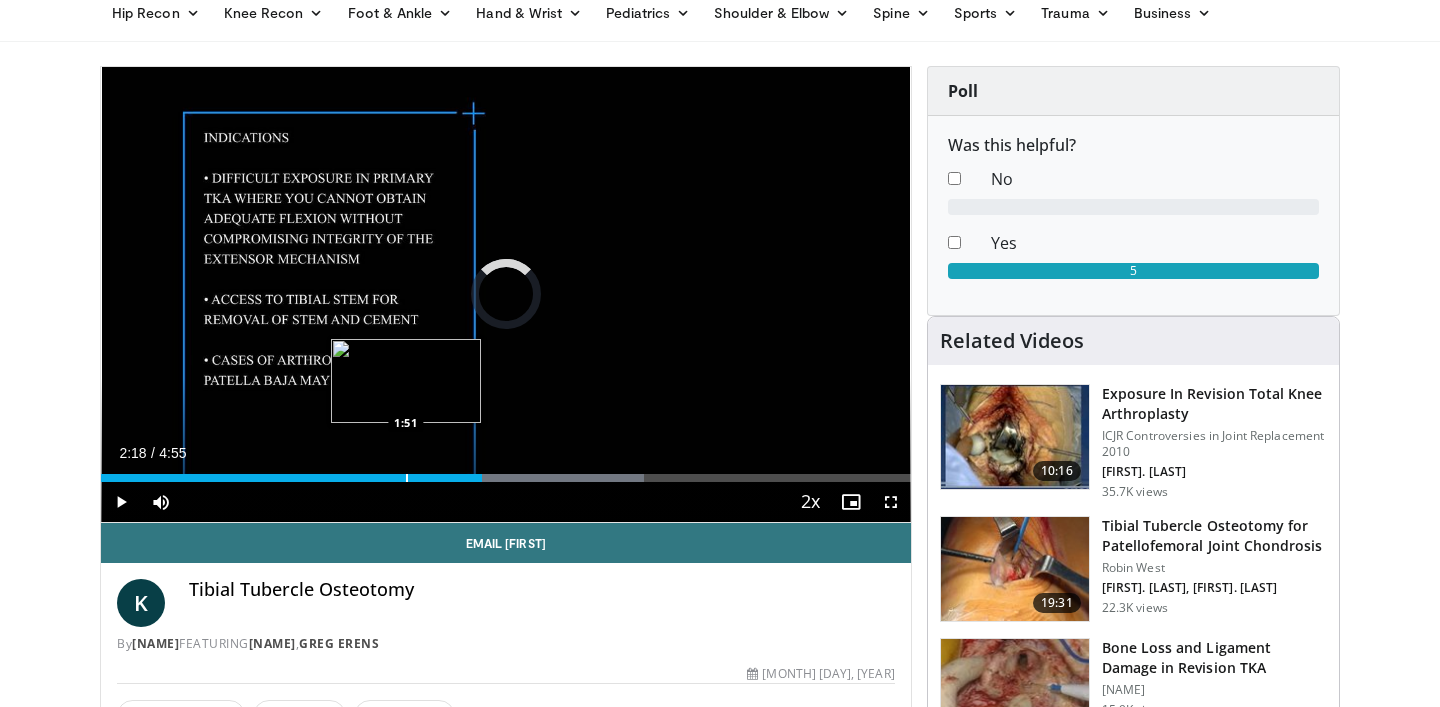 click at bounding box center [407, 478] 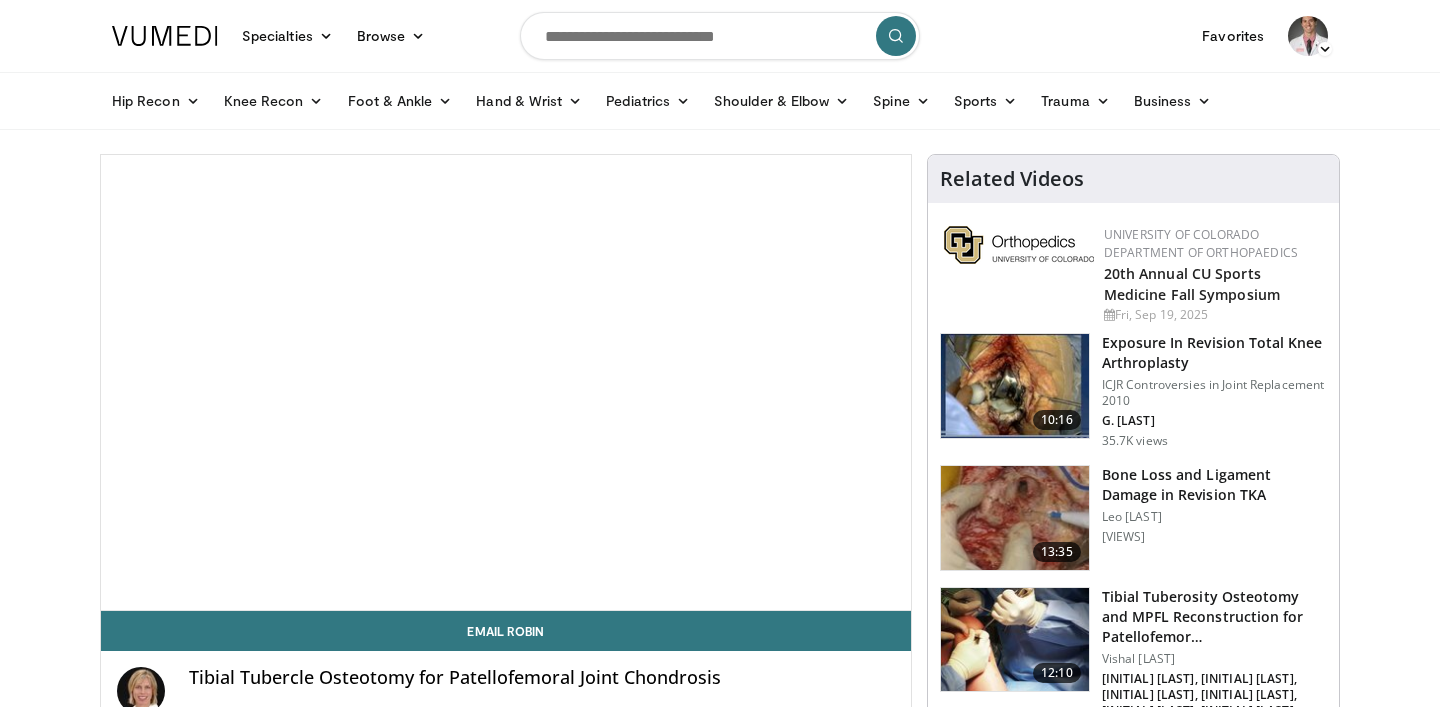 scroll, scrollTop: 0, scrollLeft: 0, axis: both 